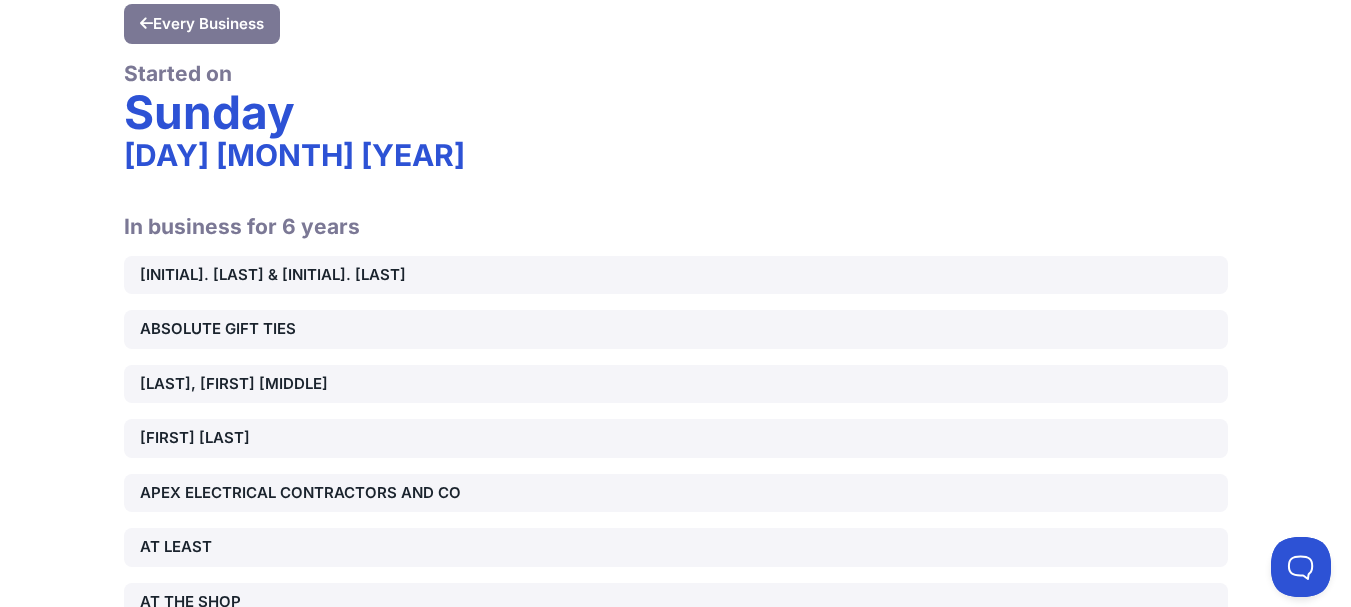scroll, scrollTop: 5458, scrollLeft: 0, axis: vertical 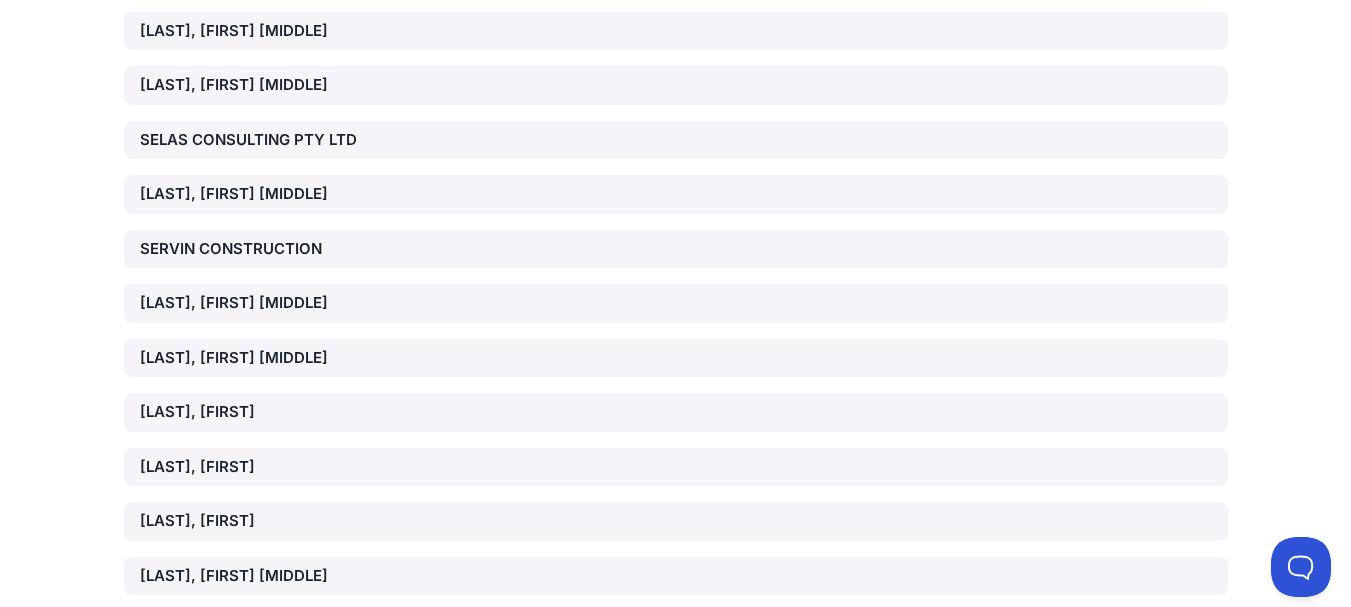 click on "[LAST], [FIRST] [MIDDLE]" at bounding box center (316, 303) 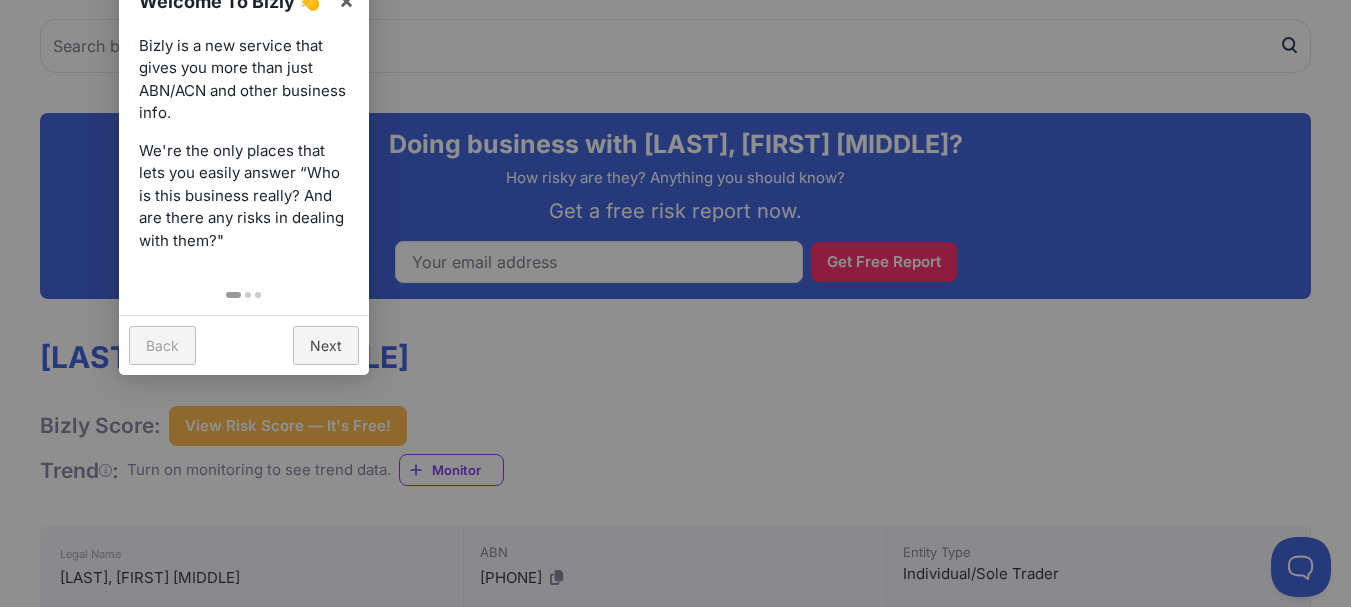 scroll, scrollTop: 0, scrollLeft: 0, axis: both 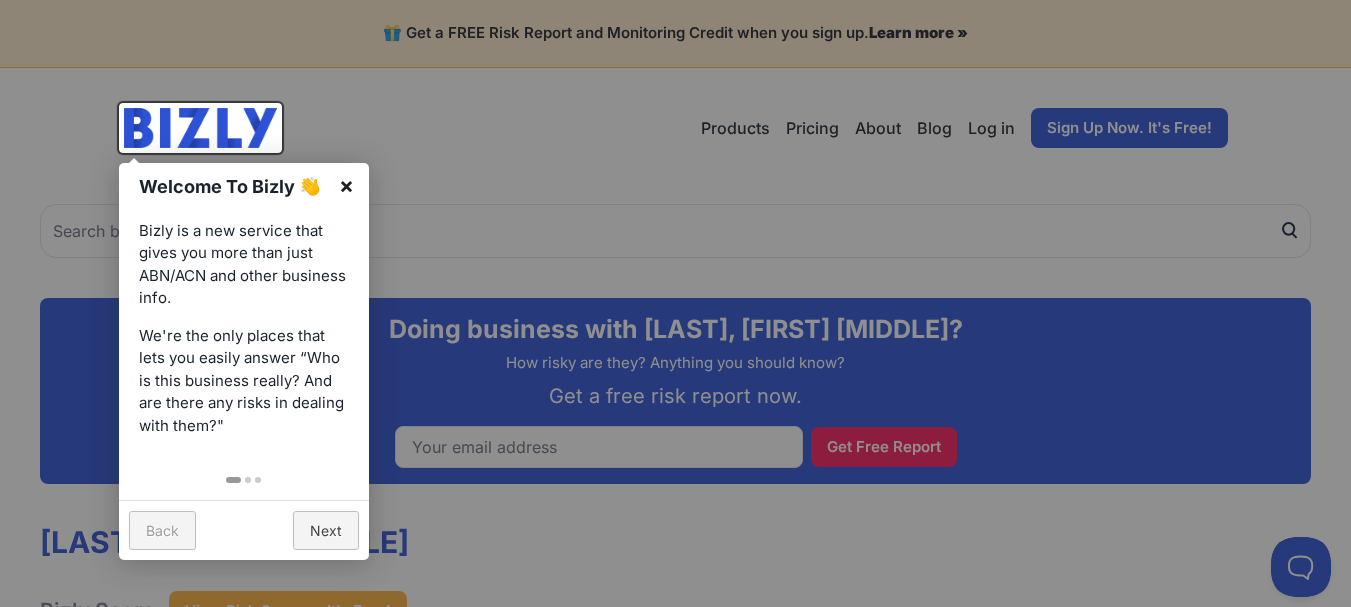click on "×" at bounding box center (346, 185) 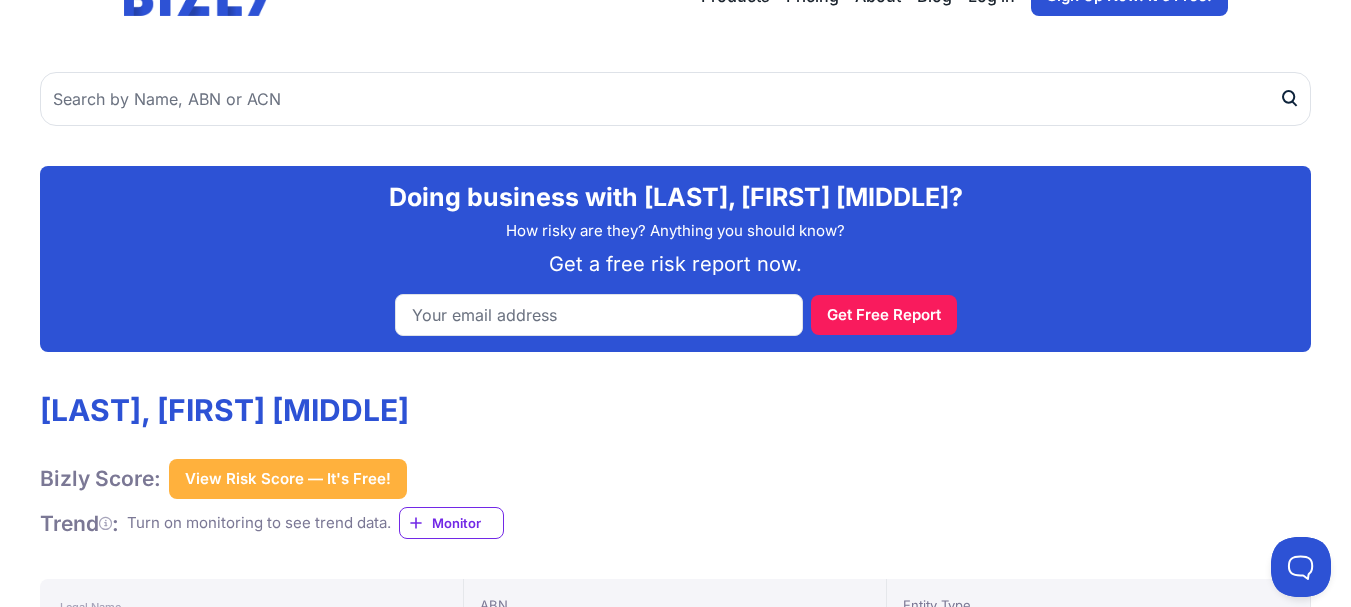 scroll, scrollTop: 400, scrollLeft: 0, axis: vertical 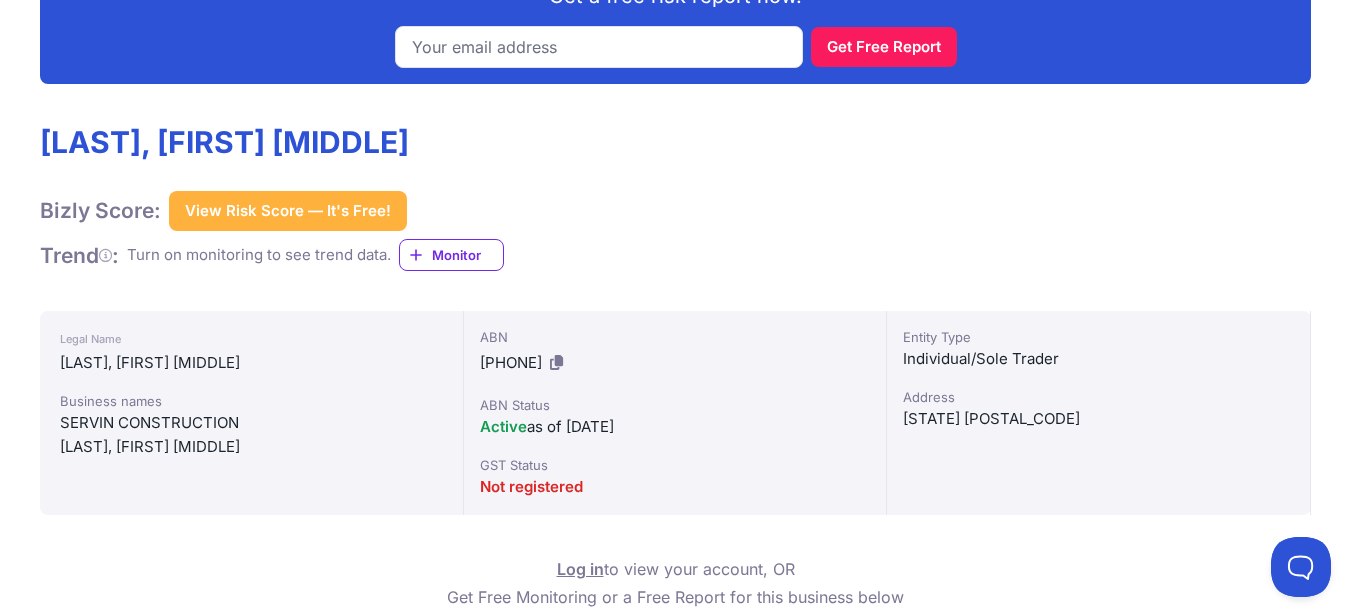 click on "78967275705" at bounding box center (511, 362) 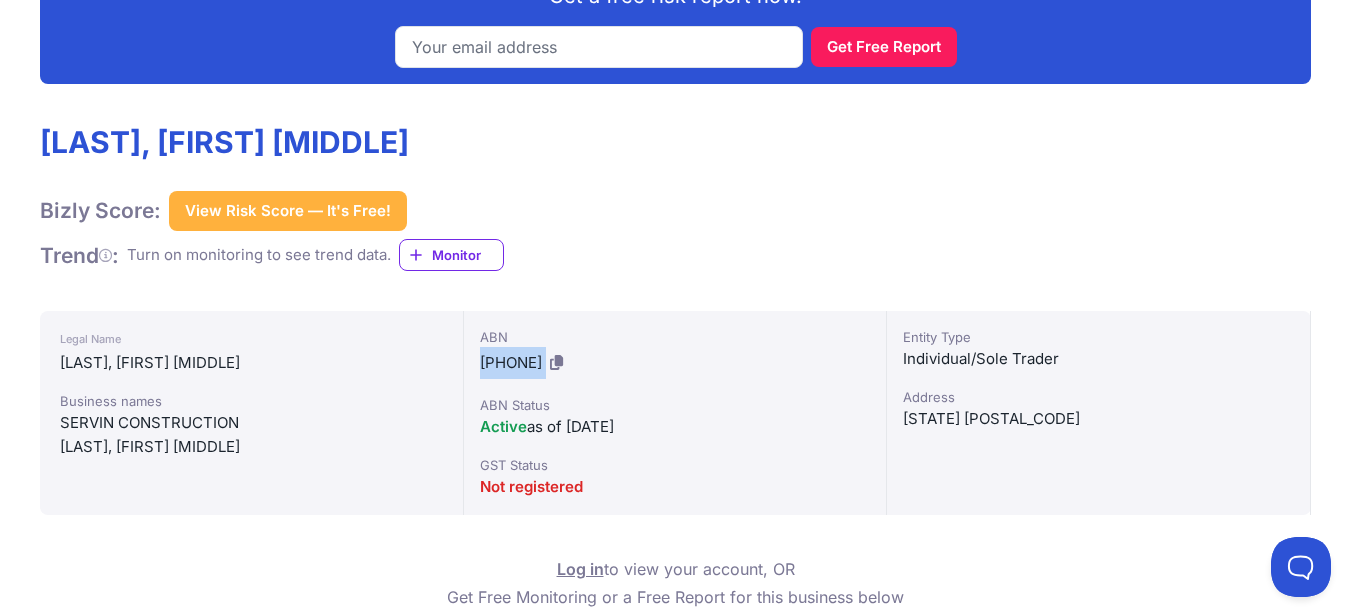 click on "78967275705" at bounding box center [511, 362] 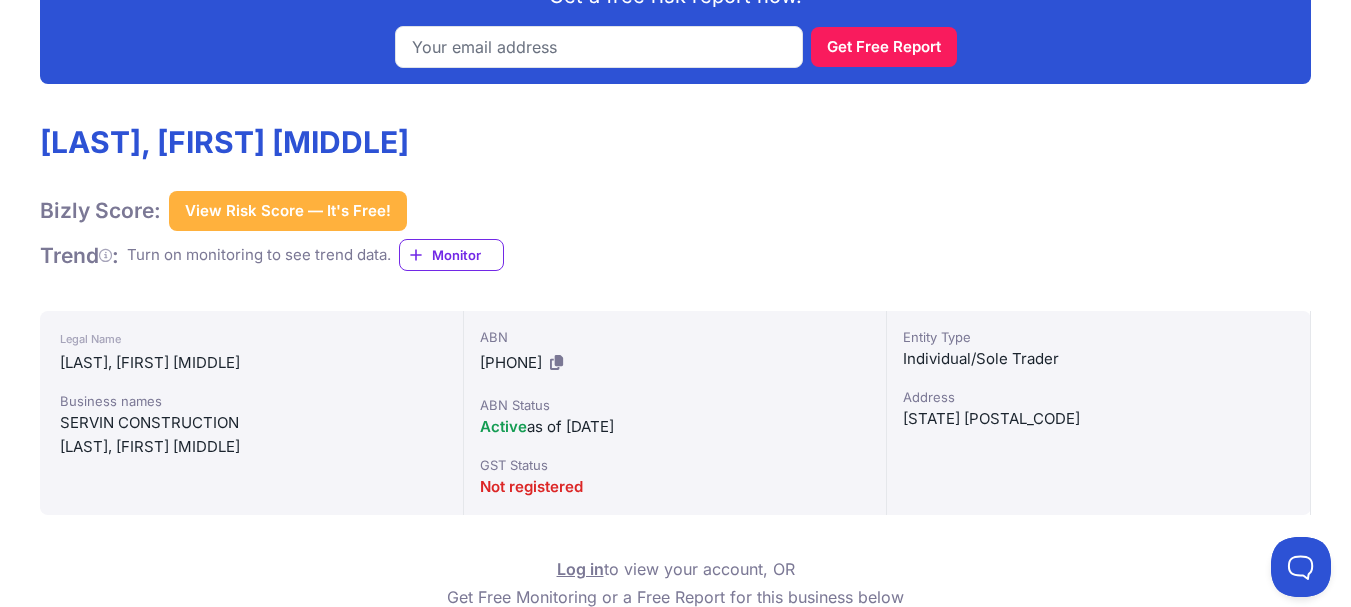 click on "Doing business with SERVIN, LACHLAN MITCHELL?
How risky are they? Anything you should know?
Get a free risk report now.
Get Free Report
SERVIN, LACHLAN MITCHELL
Bizly Score:
View Risk Score — It's Free!
View Risk Score — It's Free!
Trend
:
Turn on monitoring to see trend data." at bounding box center [675, 1313] 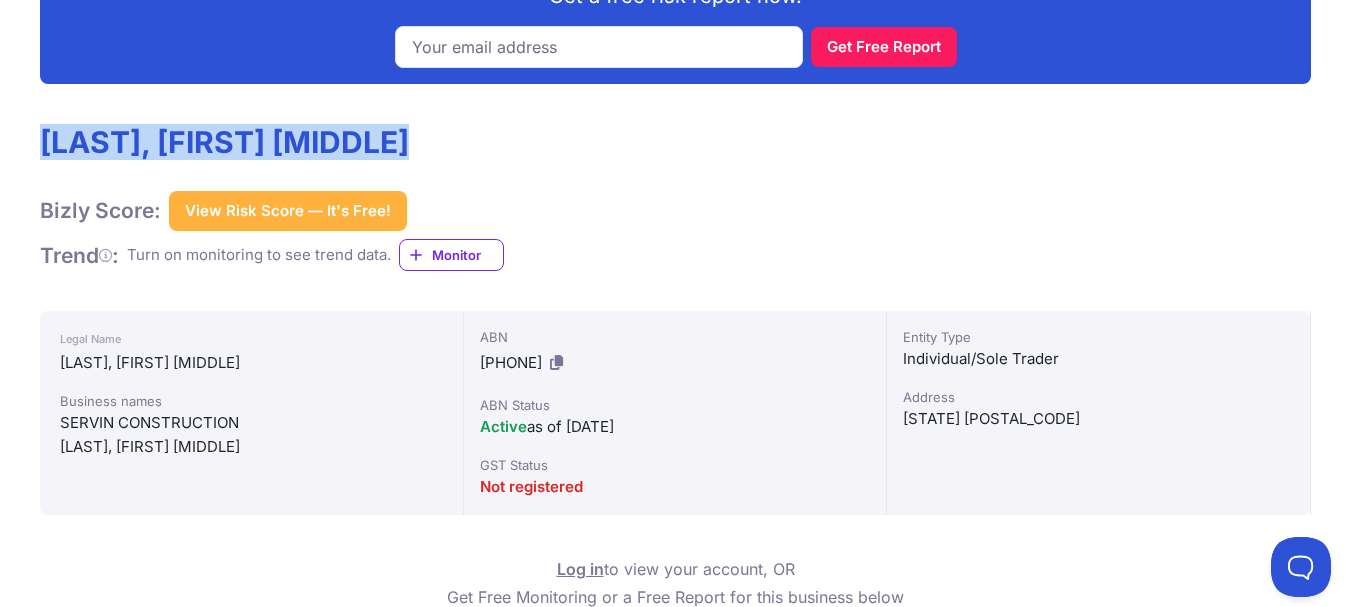 drag, startPoint x: 41, startPoint y: 139, endPoint x: 480, endPoint y: 141, distance: 439.00455 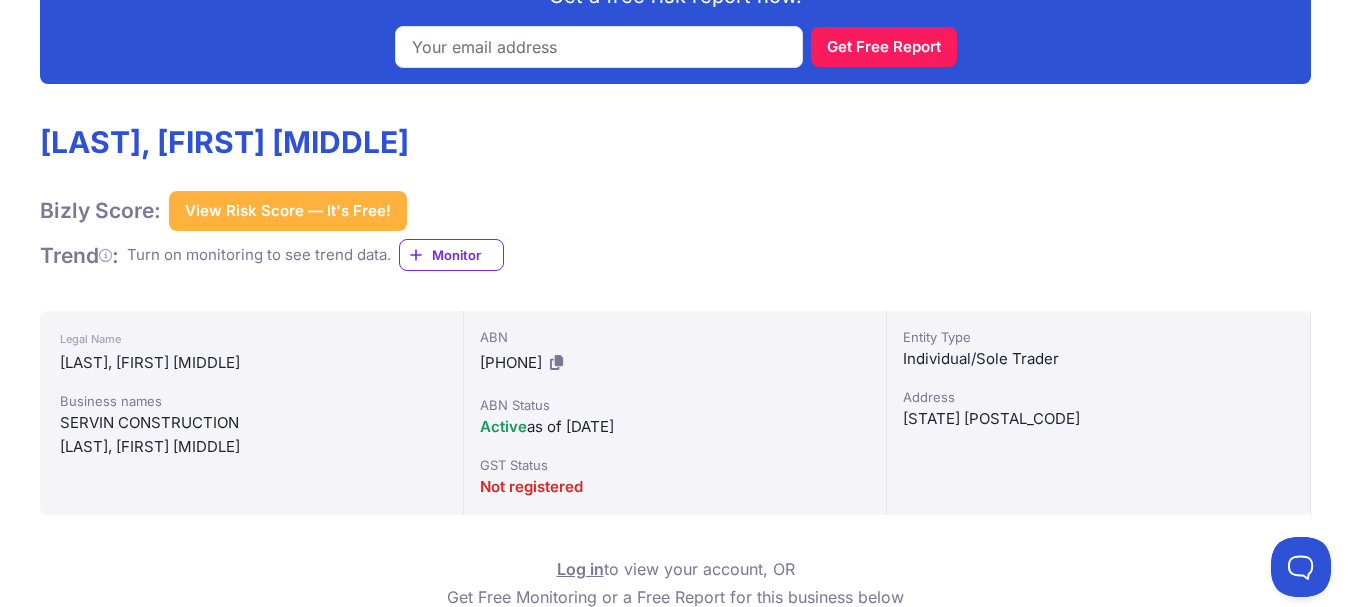 click on "SERVIN, LACHLAN MITCHELL
Bizly Score:
View Risk Score — It's Free!
View Risk Score — It's Free!
Trend
:
Turn on monitoring to see trend data.
Monitor" at bounding box center [675, 197] 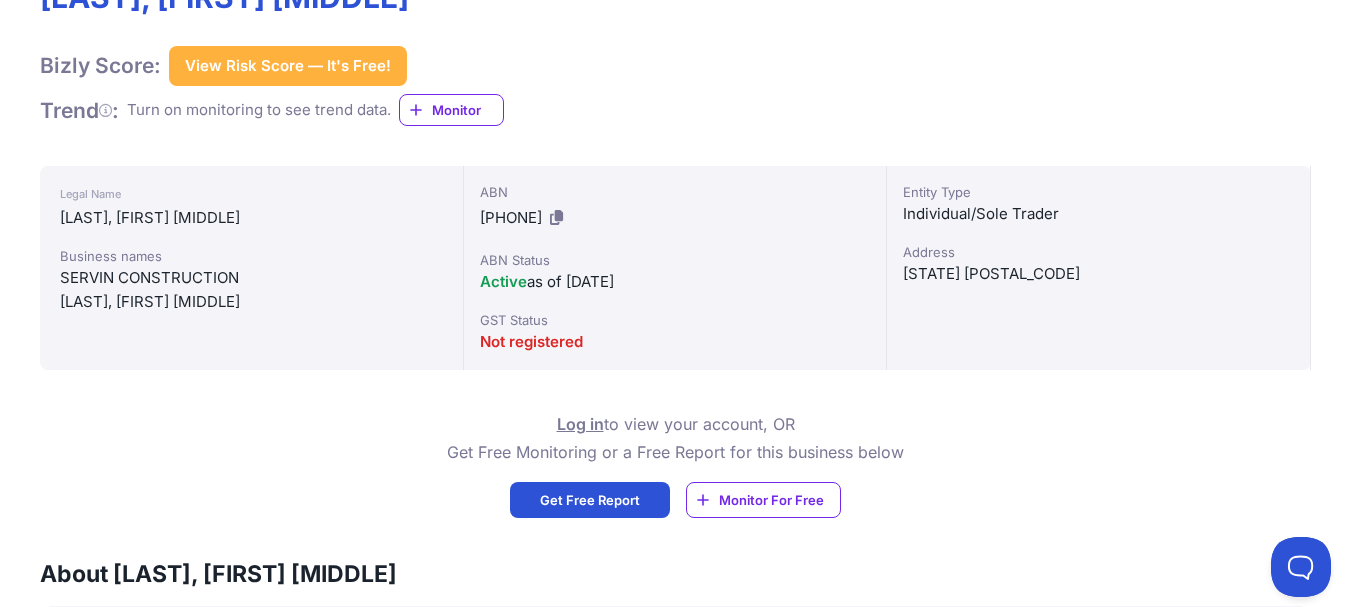 scroll, scrollTop: 400, scrollLeft: 0, axis: vertical 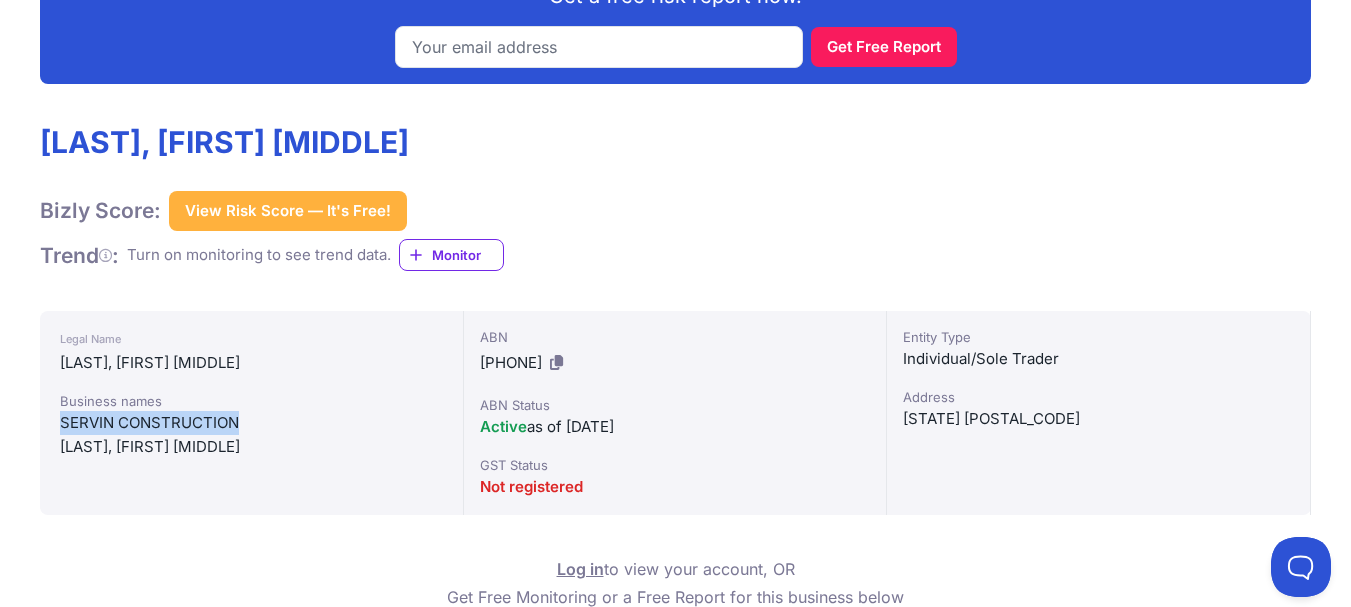 drag, startPoint x: 58, startPoint y: 422, endPoint x: 269, endPoint y: 415, distance: 211.11609 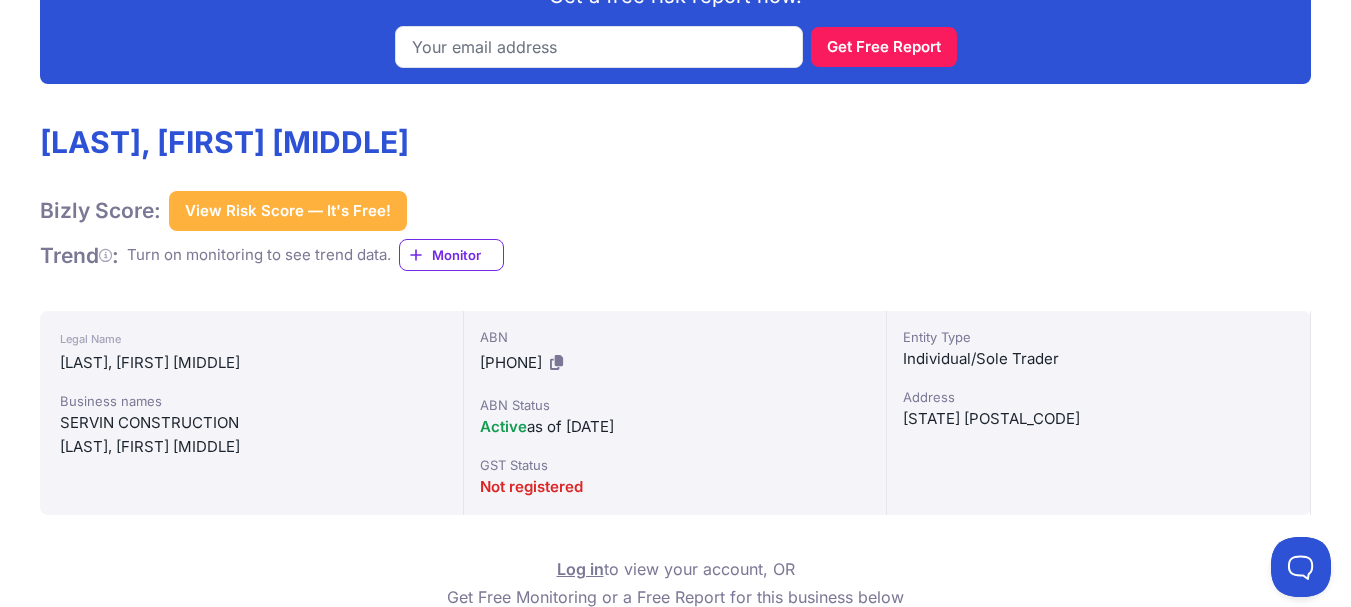 click on "SERVIN CONSTRUCTION" at bounding box center [251, 423] 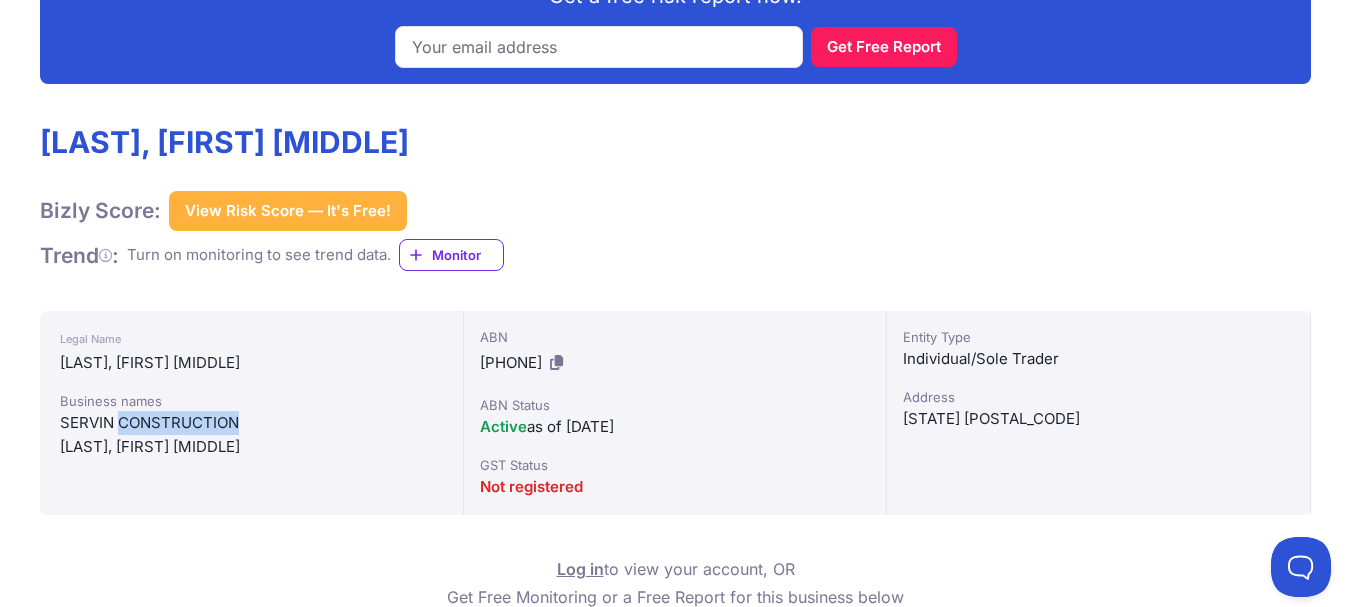click on "SERVIN CONSTRUCTION" at bounding box center (251, 423) 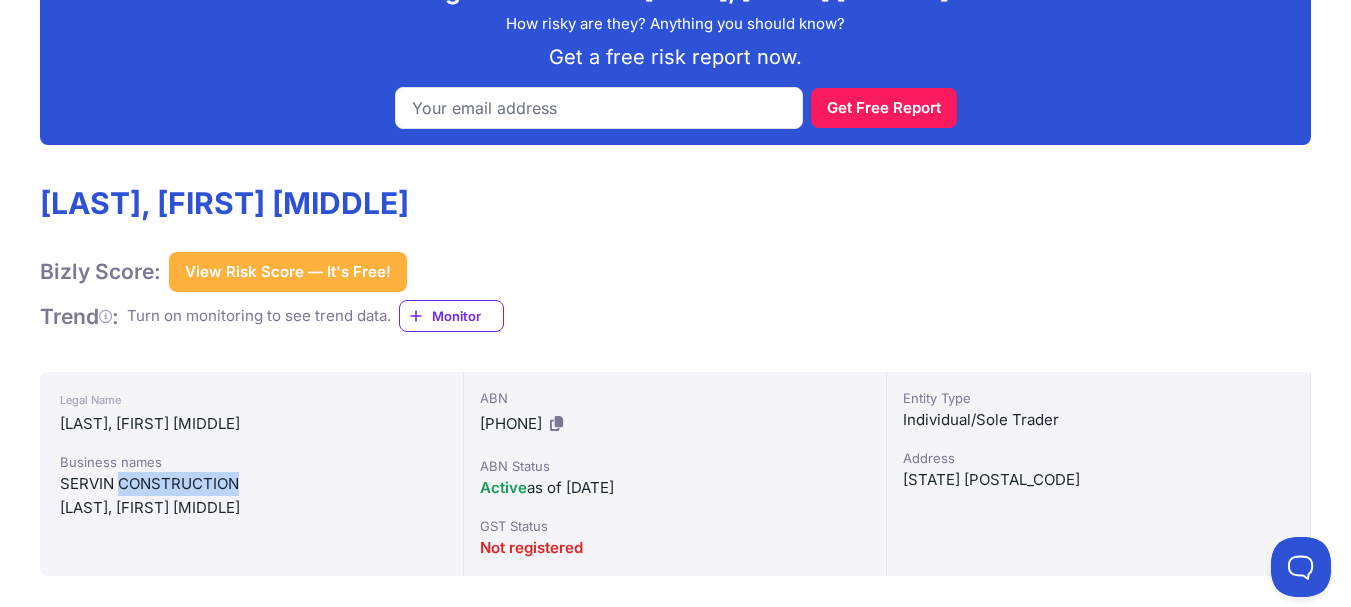 scroll, scrollTop: 374, scrollLeft: 0, axis: vertical 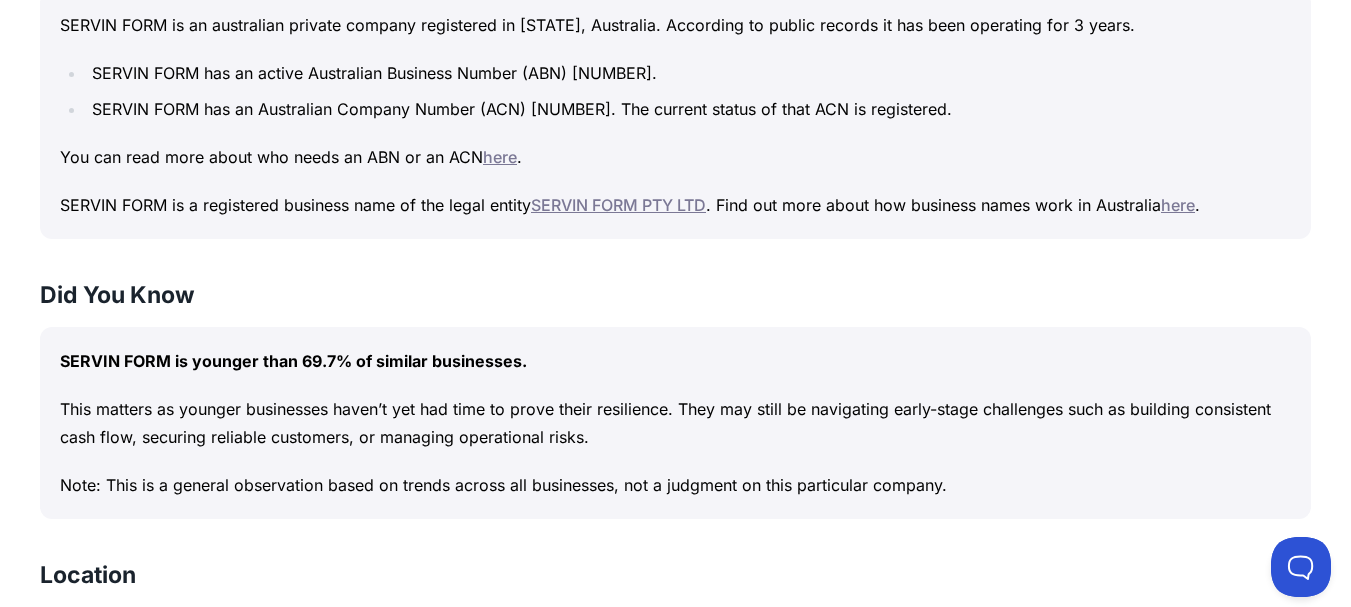 click on "SERVIN FORM PTY LTD" at bounding box center [618, 205] 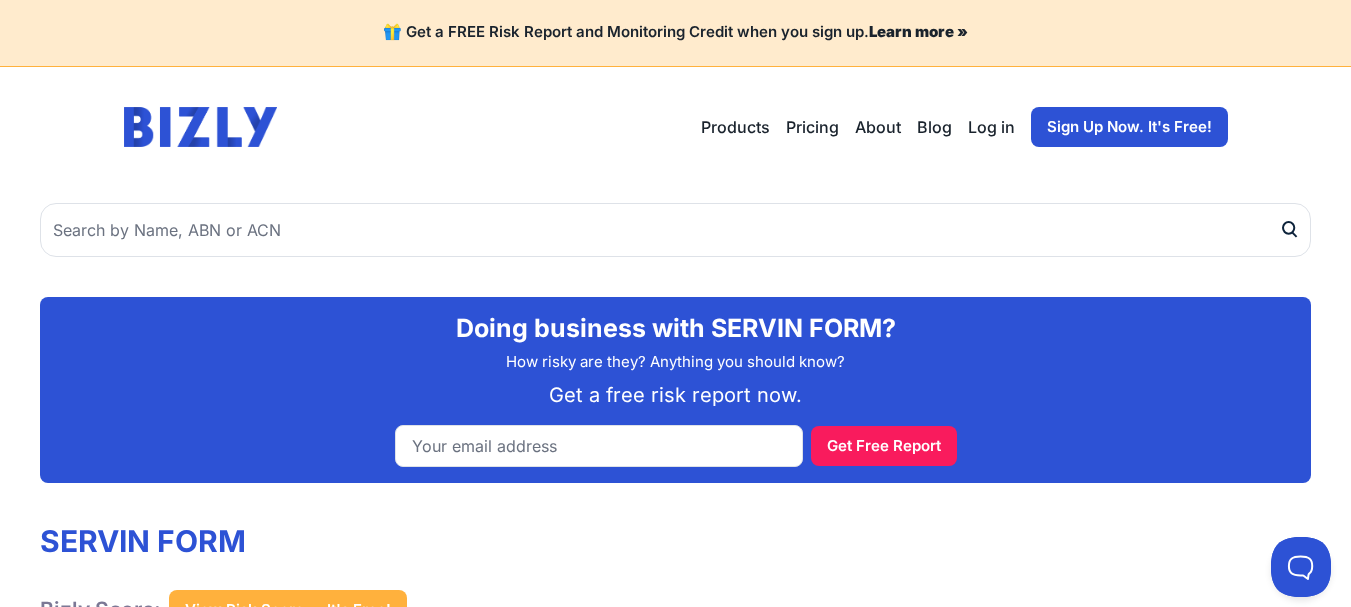 scroll, scrollTop: 0, scrollLeft: 0, axis: both 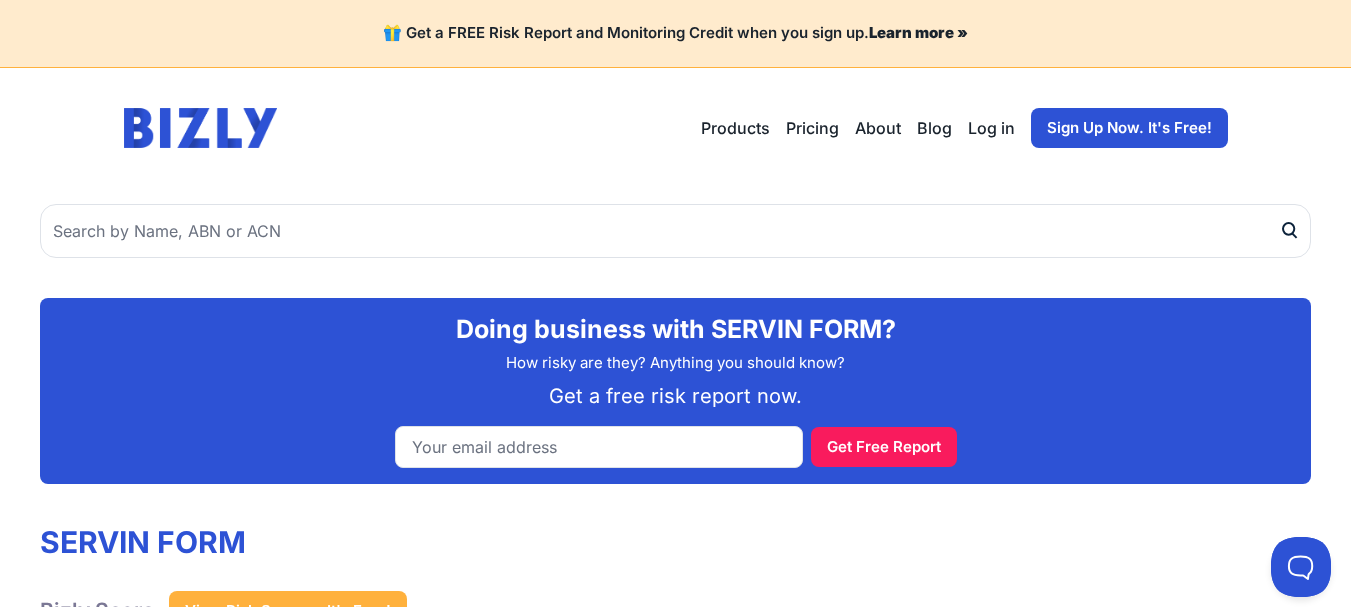 click on "Open main menu
Products
Bizly Scores
Bizly Reports
Bizly Monitoring
Pricing
About
Blog
Log in
Sign Up Now. It's Free!
Pricing
About
Blog
Products
Bizly Scores
Bizly Reports
Bizly Monitoring
Log in
Sign Up Now. It's Free!" at bounding box center (676, 128) 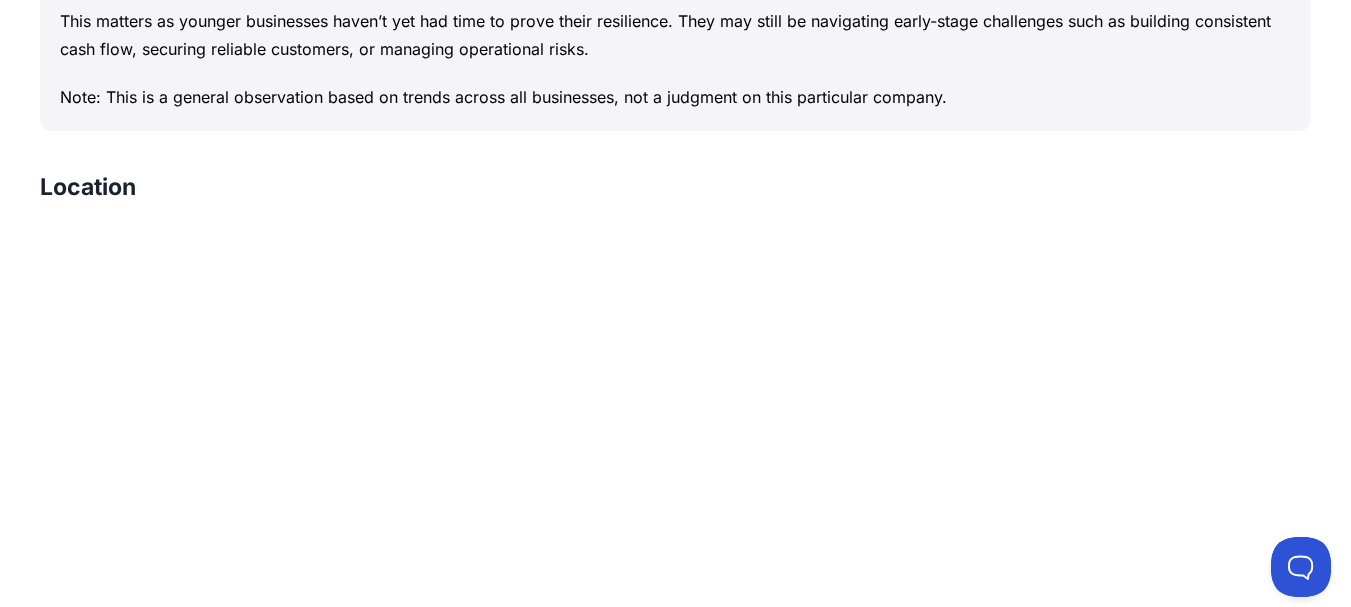 scroll, scrollTop: 1900, scrollLeft: 0, axis: vertical 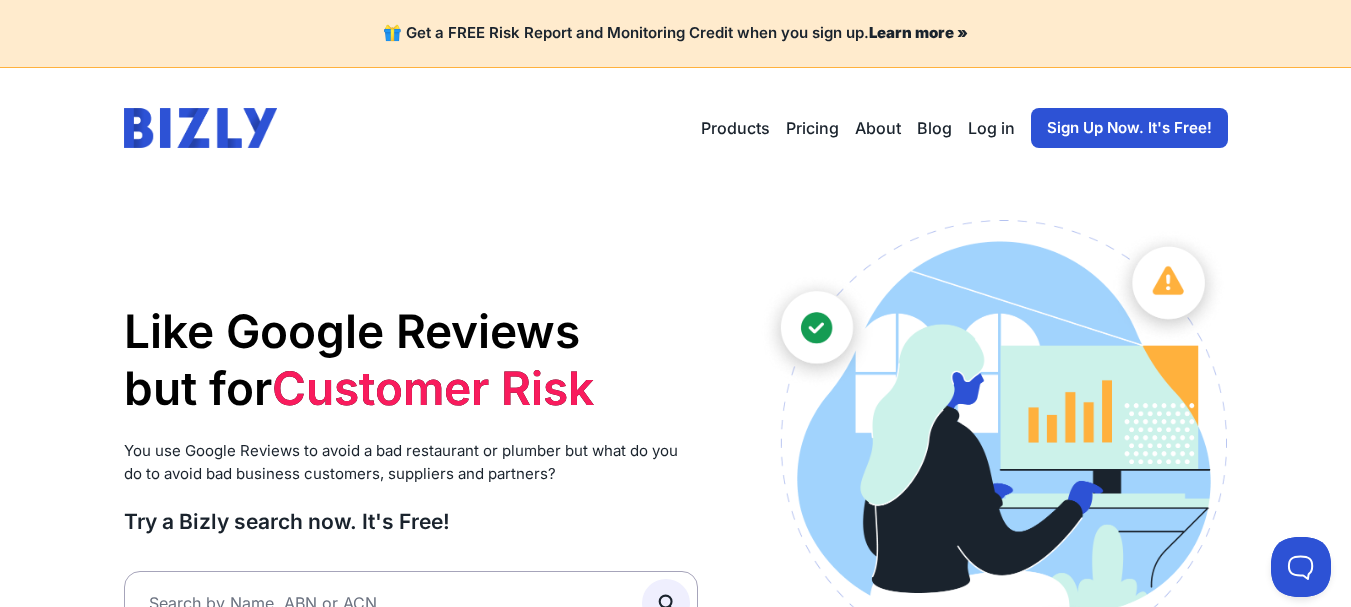 click on "Like Google Reviews
but for
Customer Risk
Supplier Risk
Partner Risk
Customer Risk
You use Google Reviews to avoid a bad restaurant or plumber but what do you do to avoid bad business customers, suppliers and partners?
Try a Bizly search now. It's Free!
The only place to get free risk scores   for  any  [COUNTRY] business." at bounding box center (675, 1813) 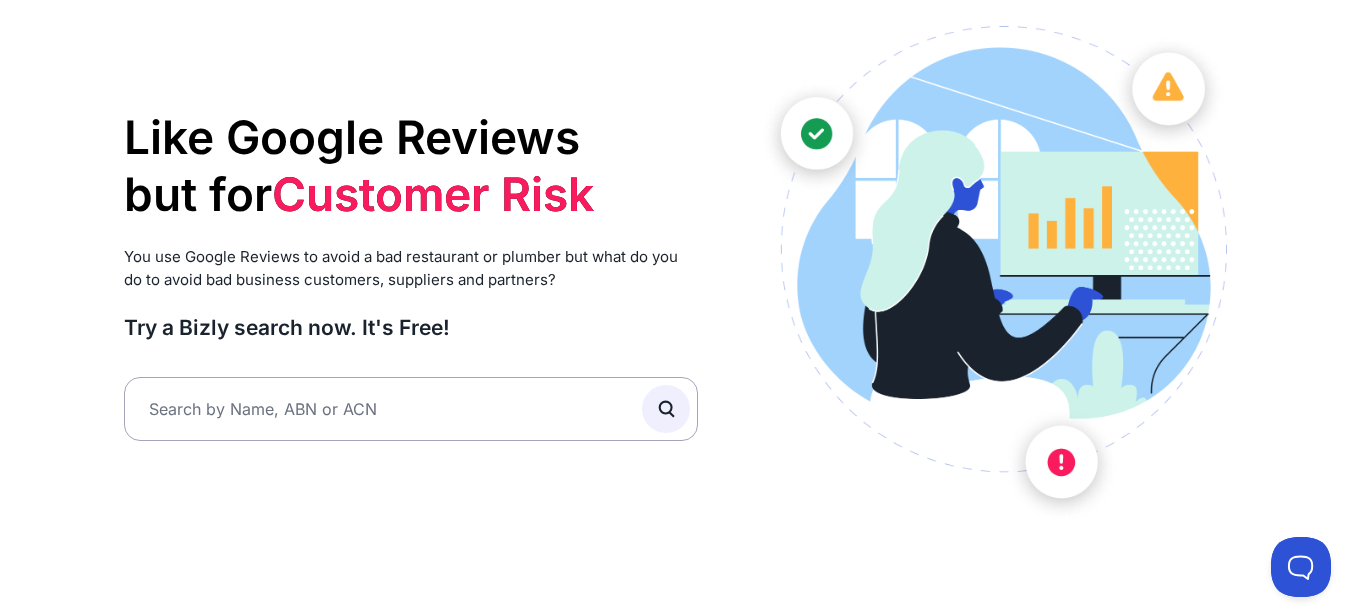 scroll, scrollTop: 500, scrollLeft: 0, axis: vertical 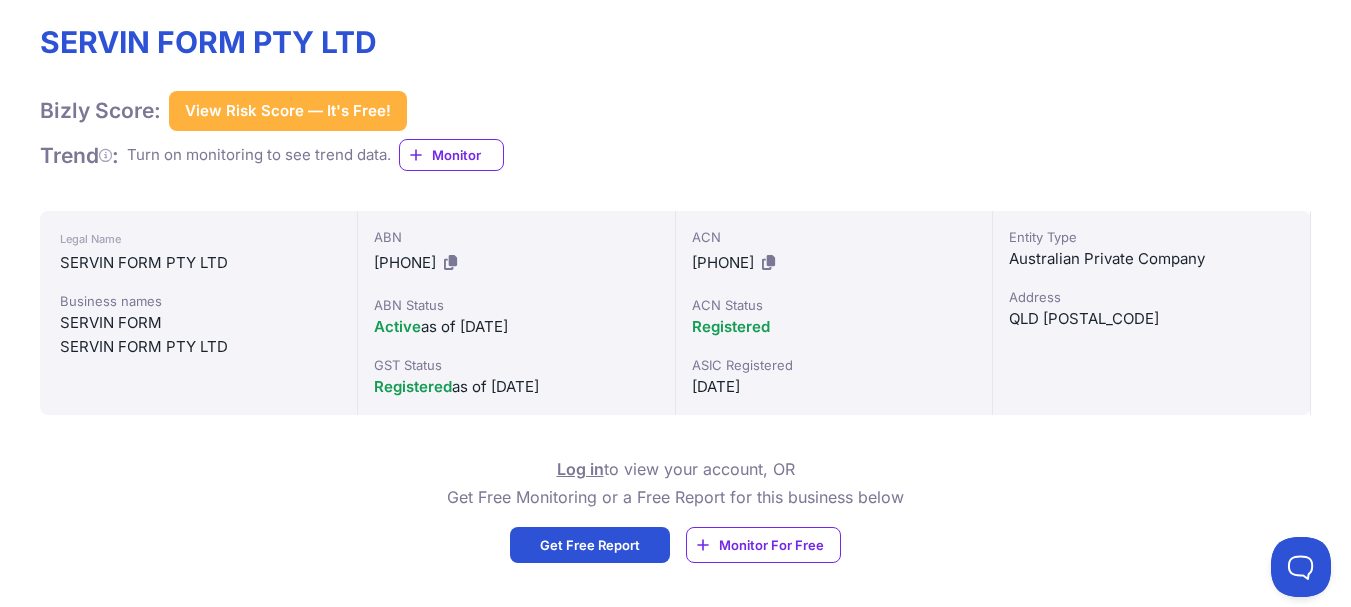click on "[PHONE]" at bounding box center [405, 262] 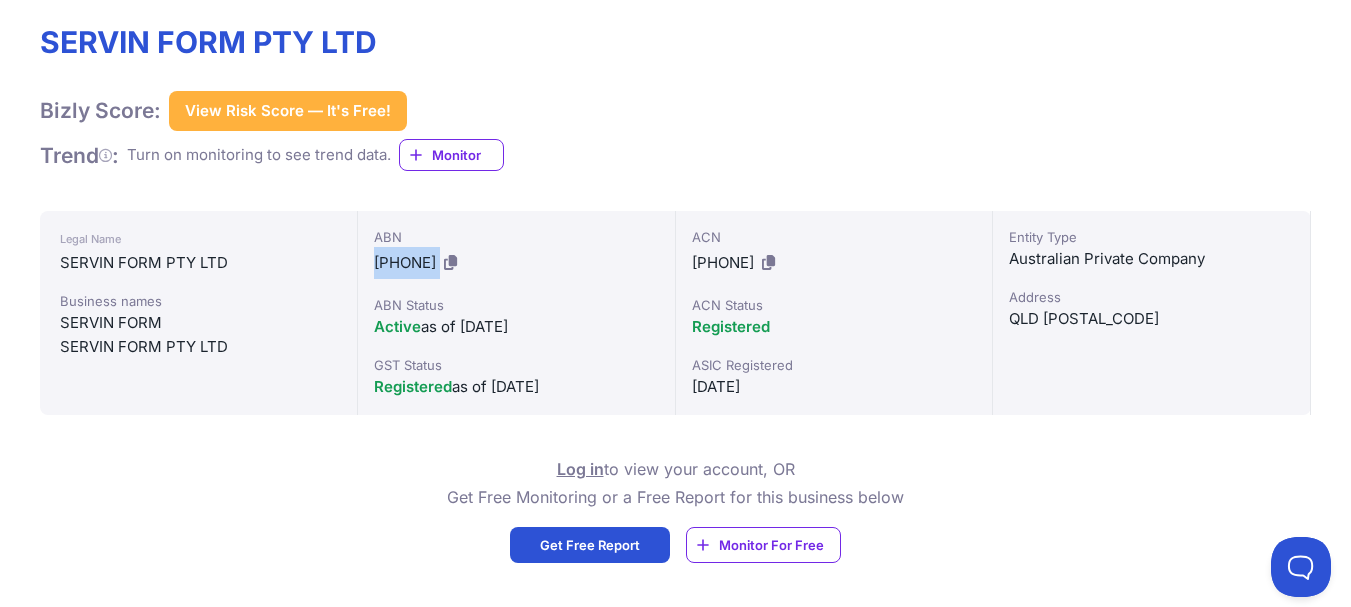 click on "[PHONE]" at bounding box center (405, 262) 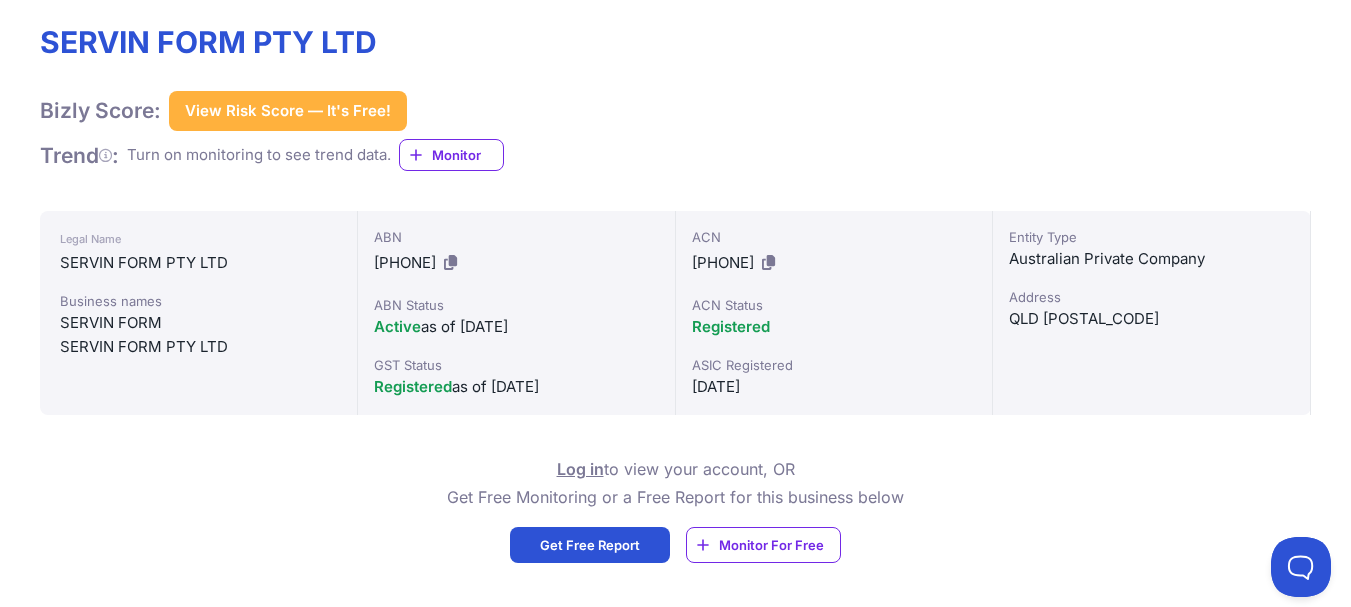 click on "[PHONE]" at bounding box center (723, 262) 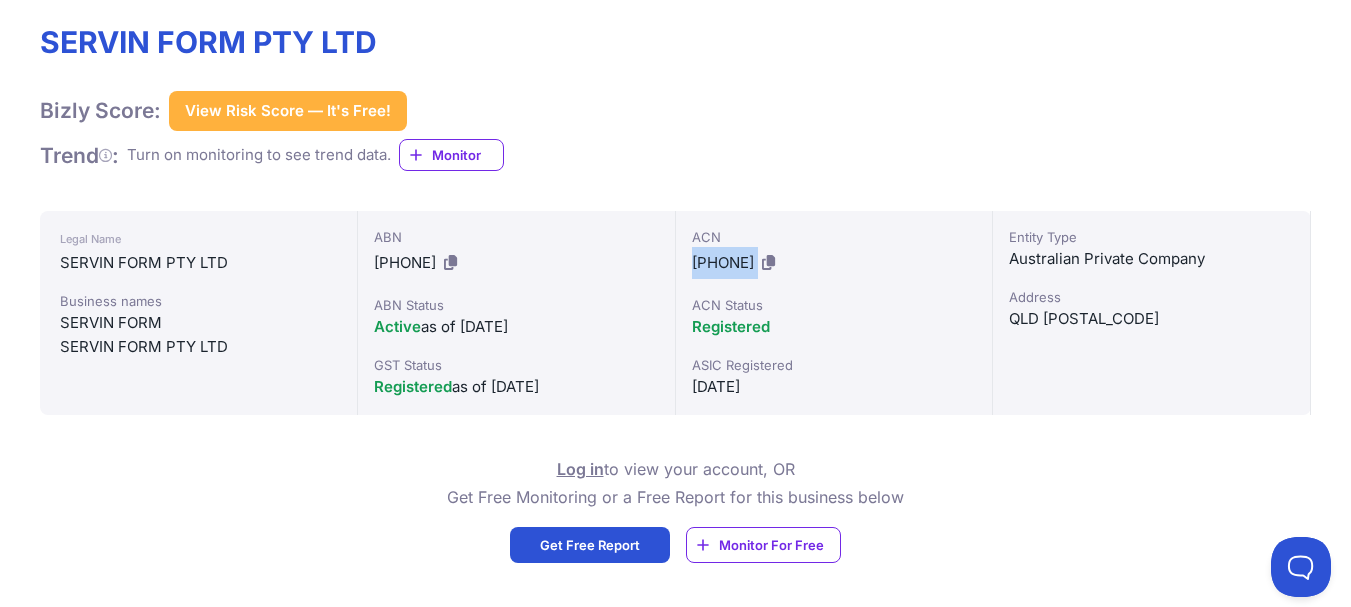 click on "[PHONE]" at bounding box center [723, 262] 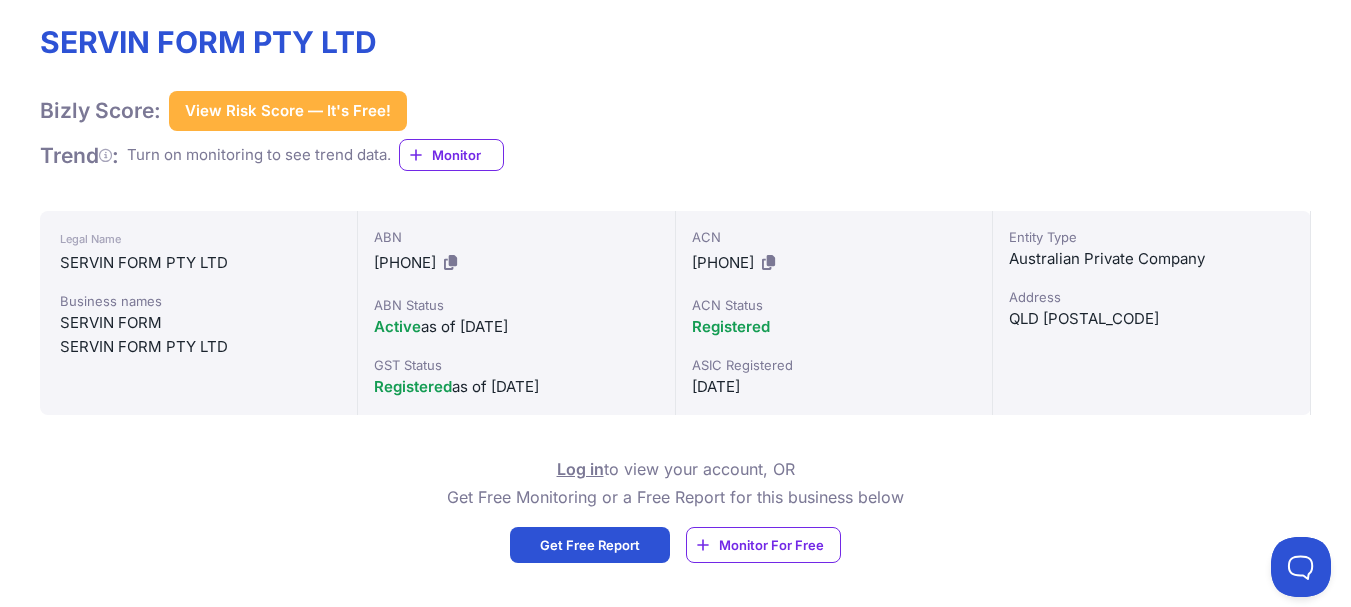 click on "[PHONE]" at bounding box center (405, 262) 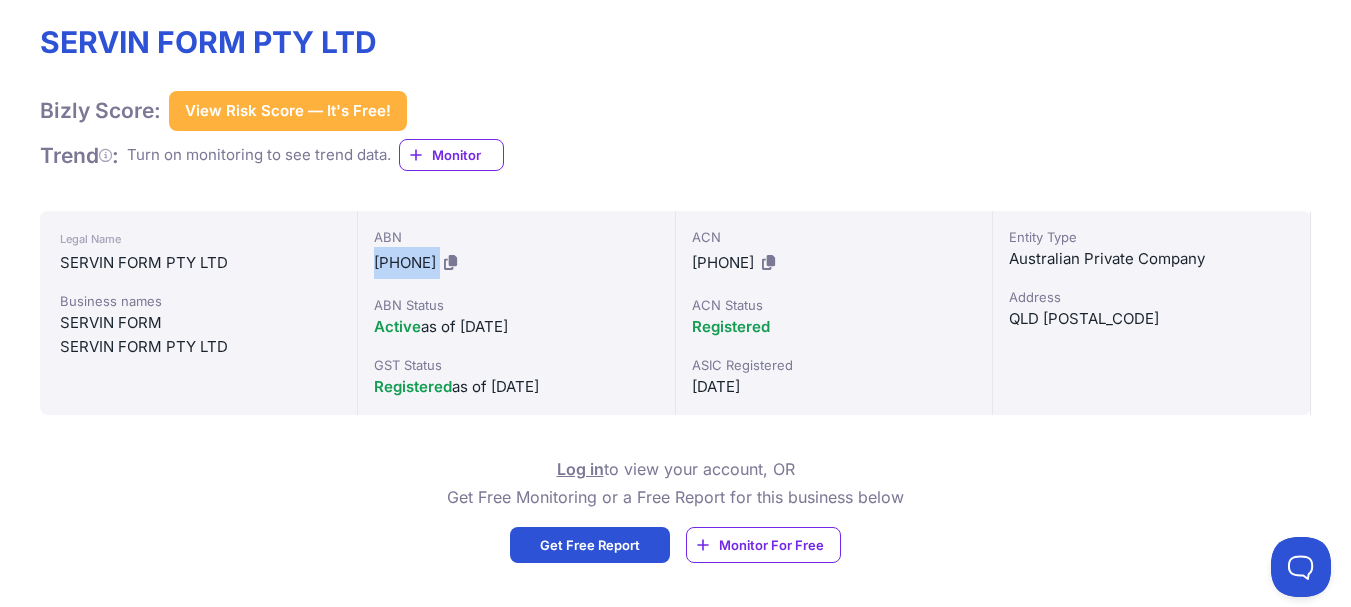 click on "[PHONE]" at bounding box center [405, 262] 